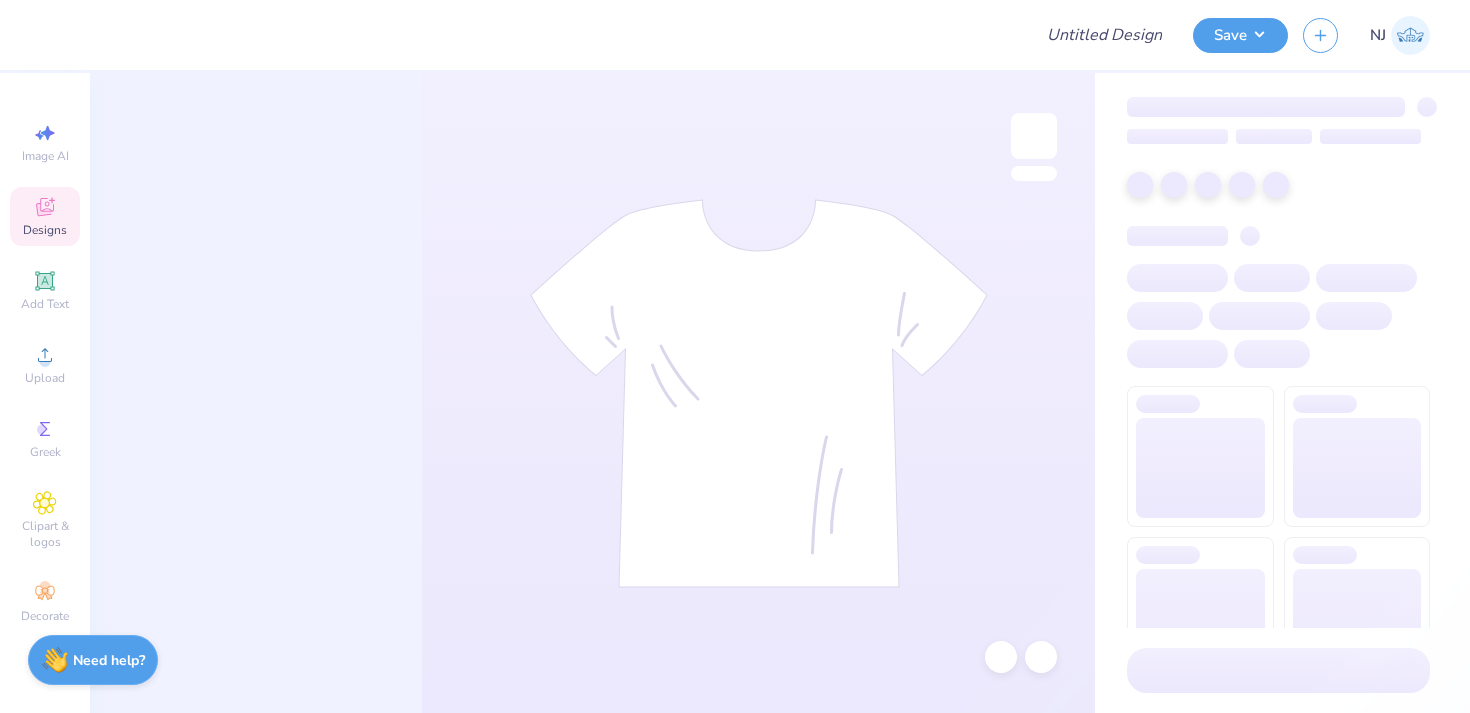 scroll, scrollTop: 0, scrollLeft: 0, axis: both 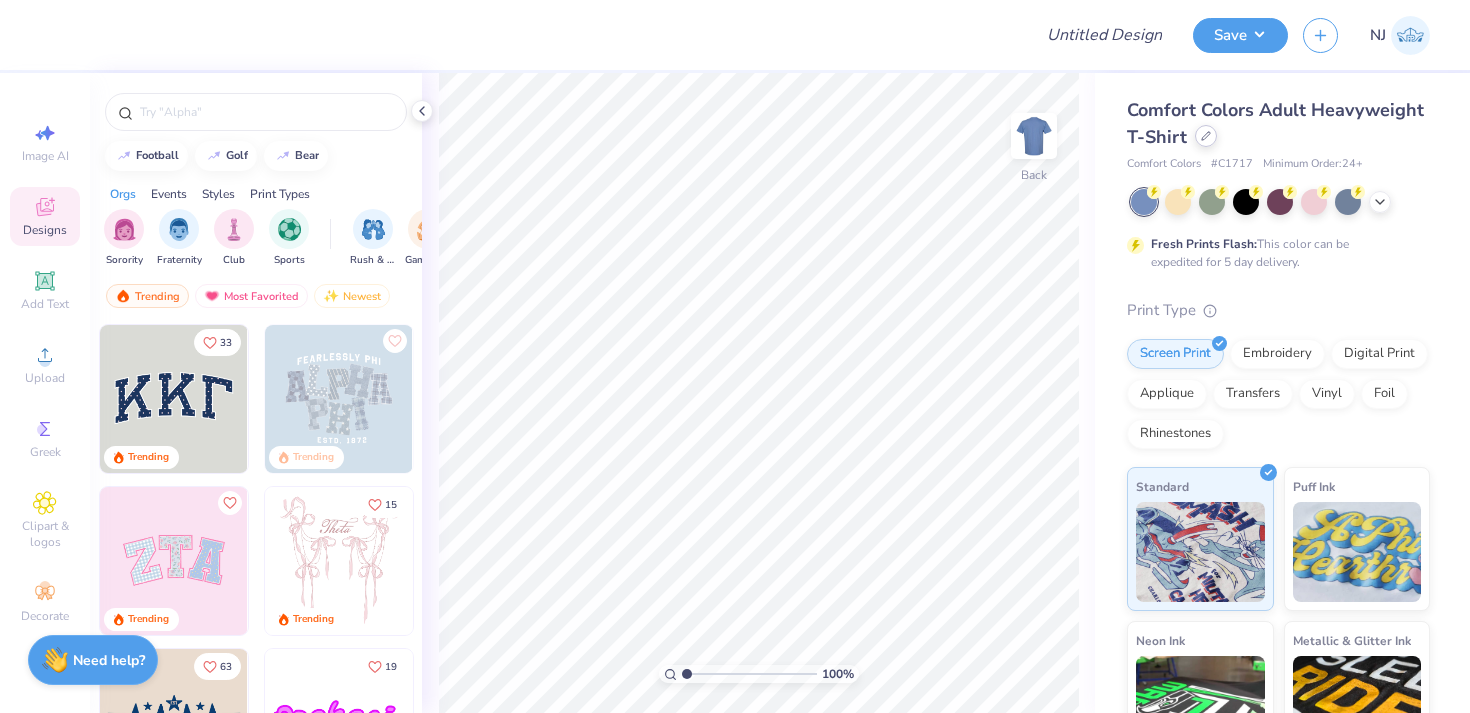 click 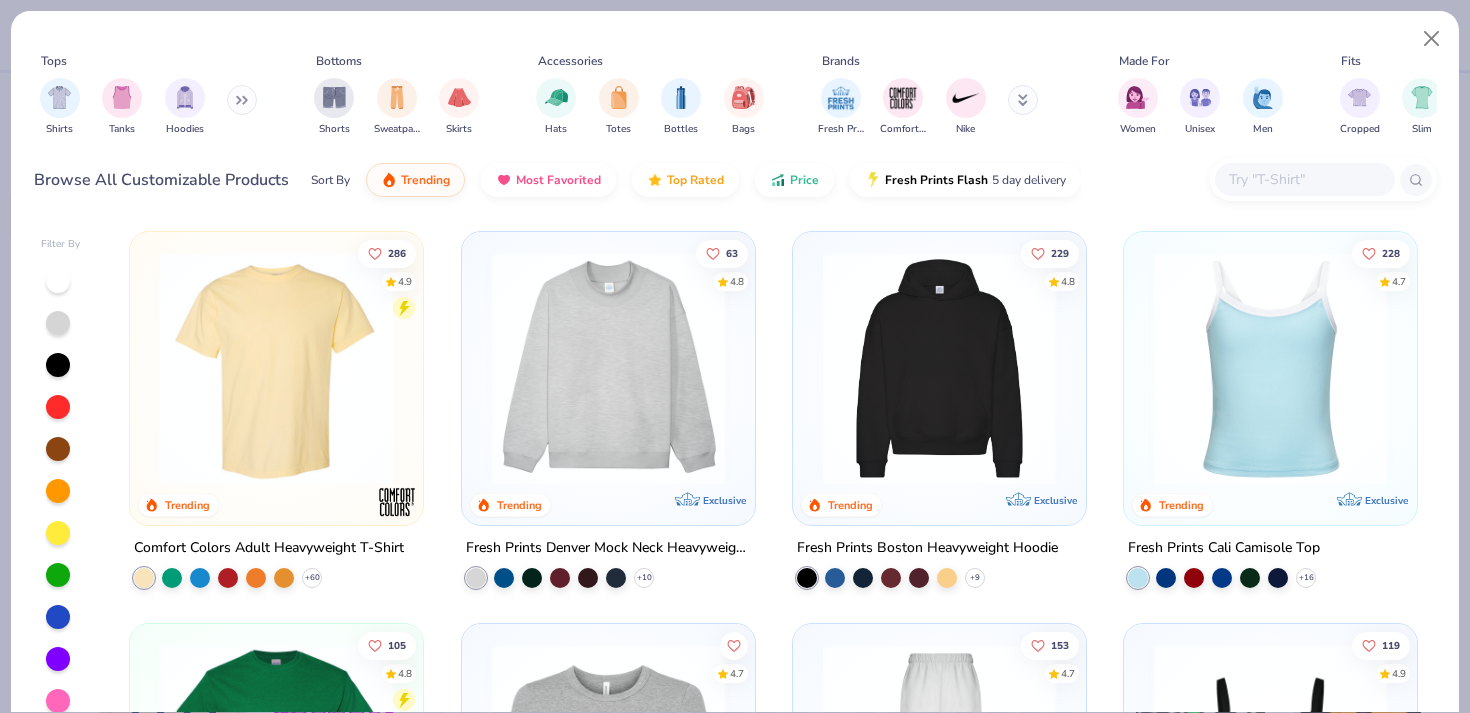 click at bounding box center [1304, 179] 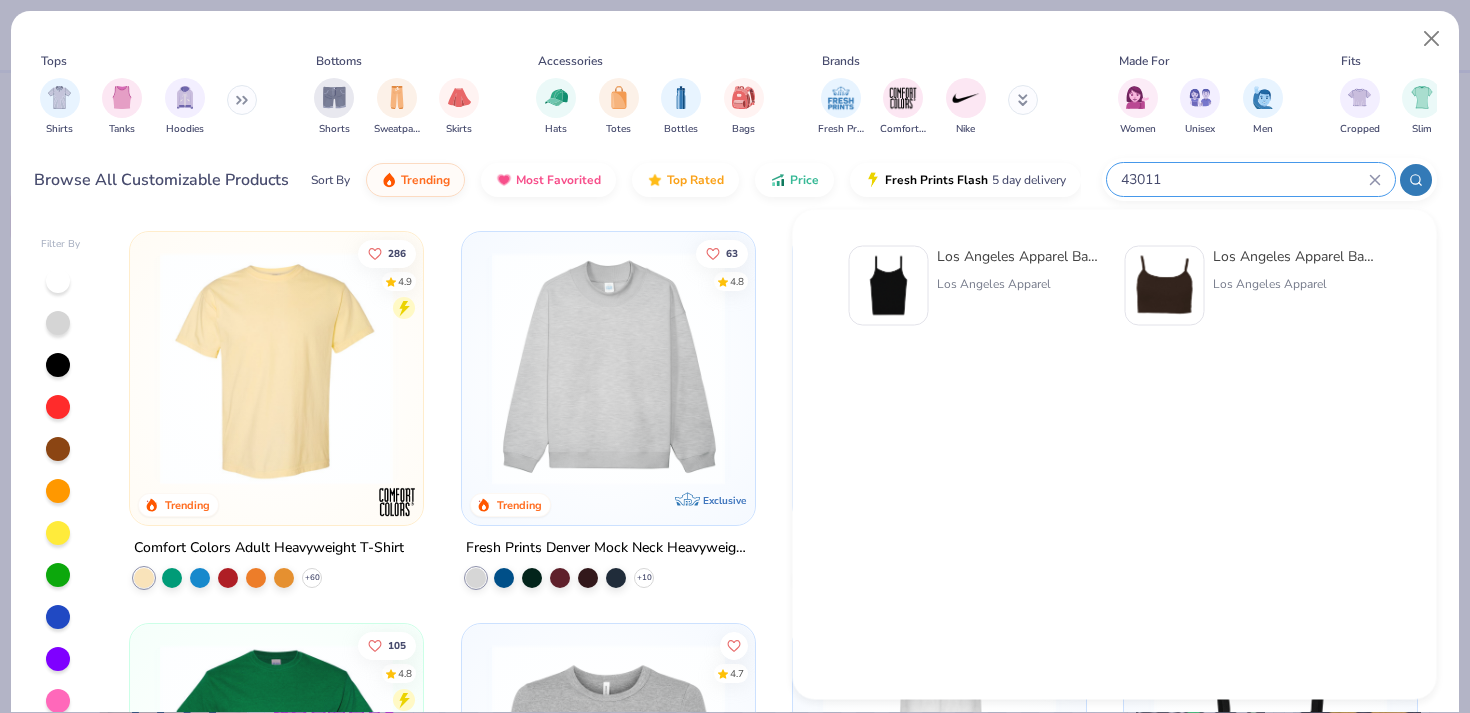 type on "43011" 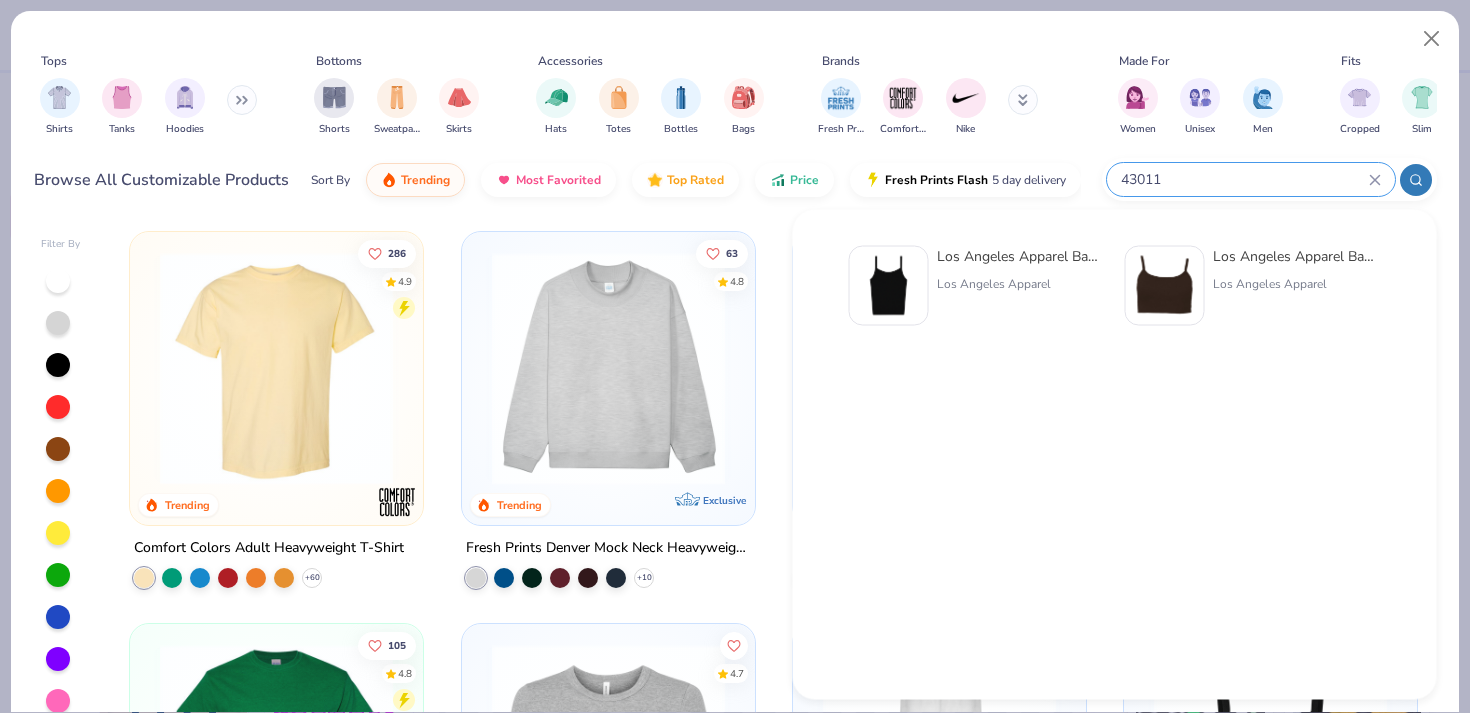 click on "Los Angeles Apparel" at bounding box center [1021, 284] 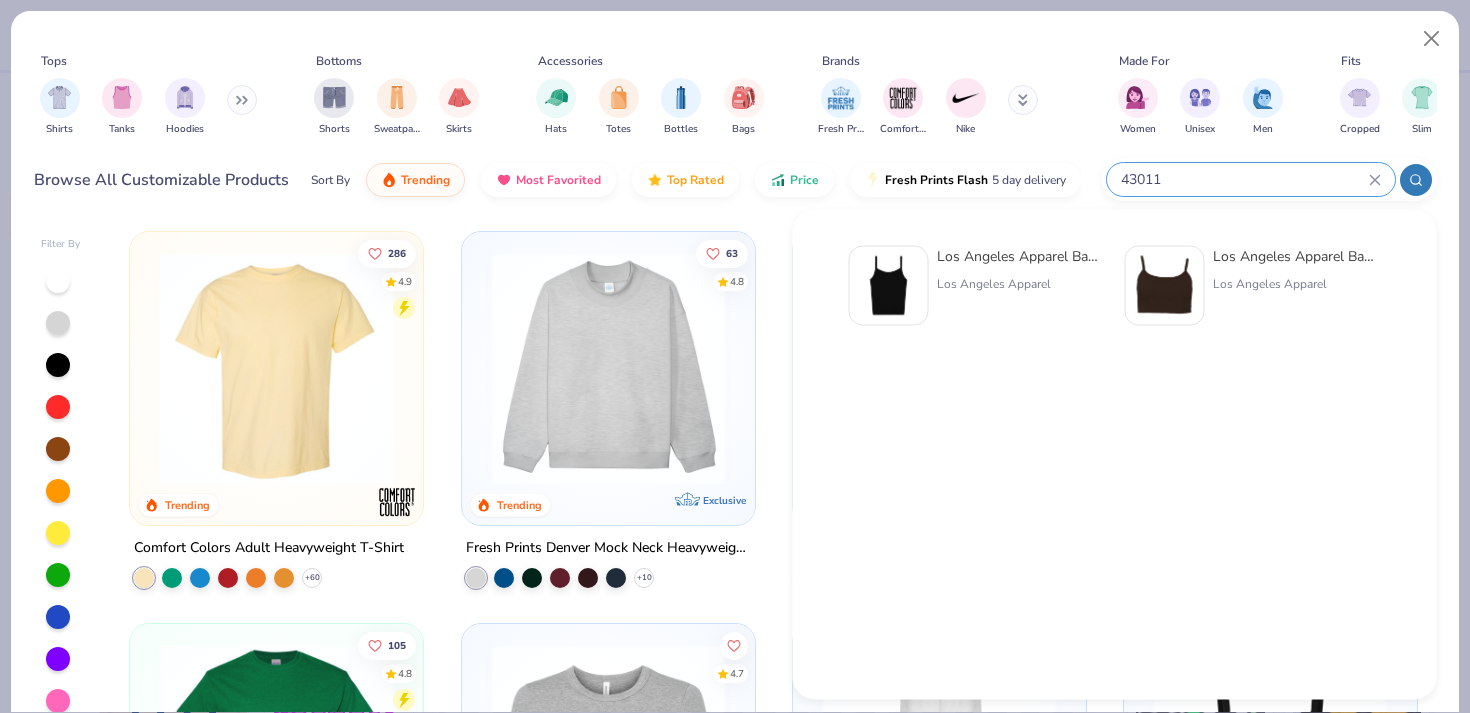 type 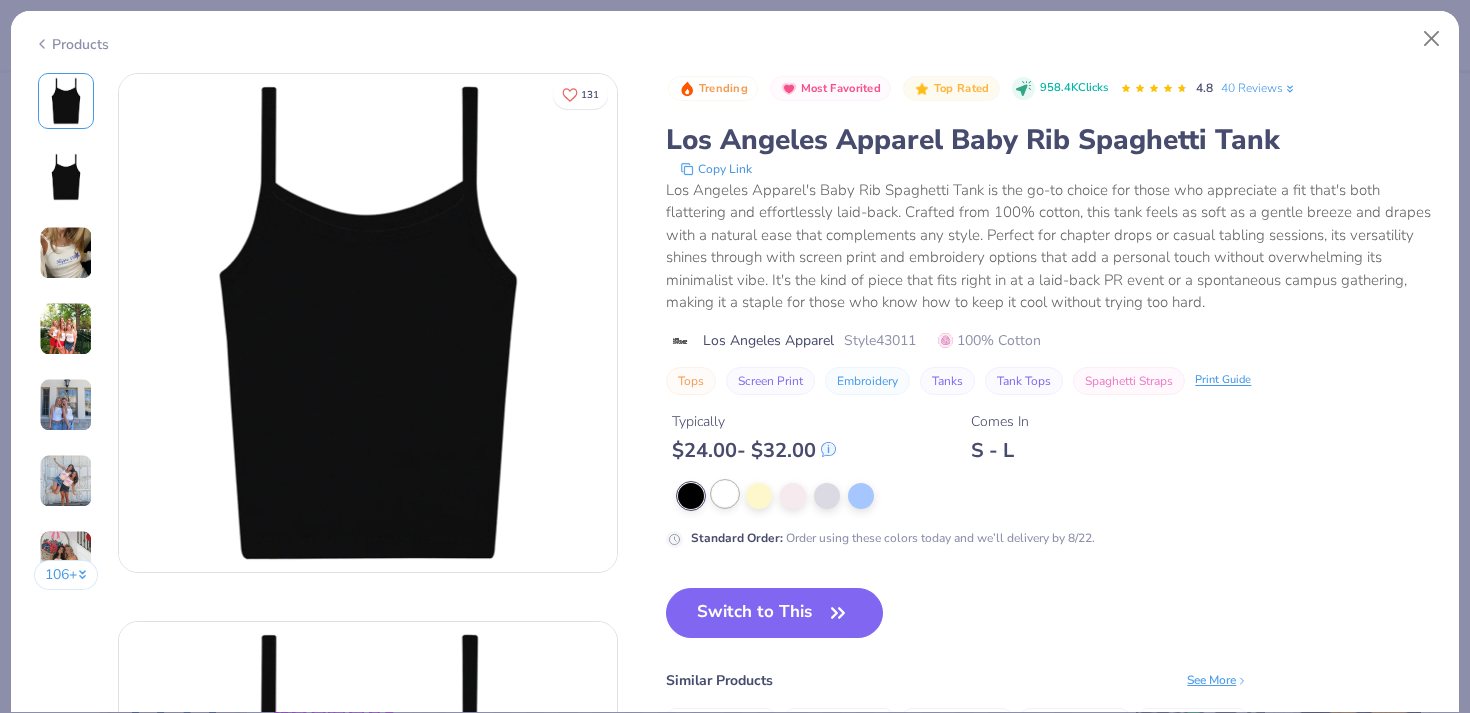click at bounding box center [725, 494] 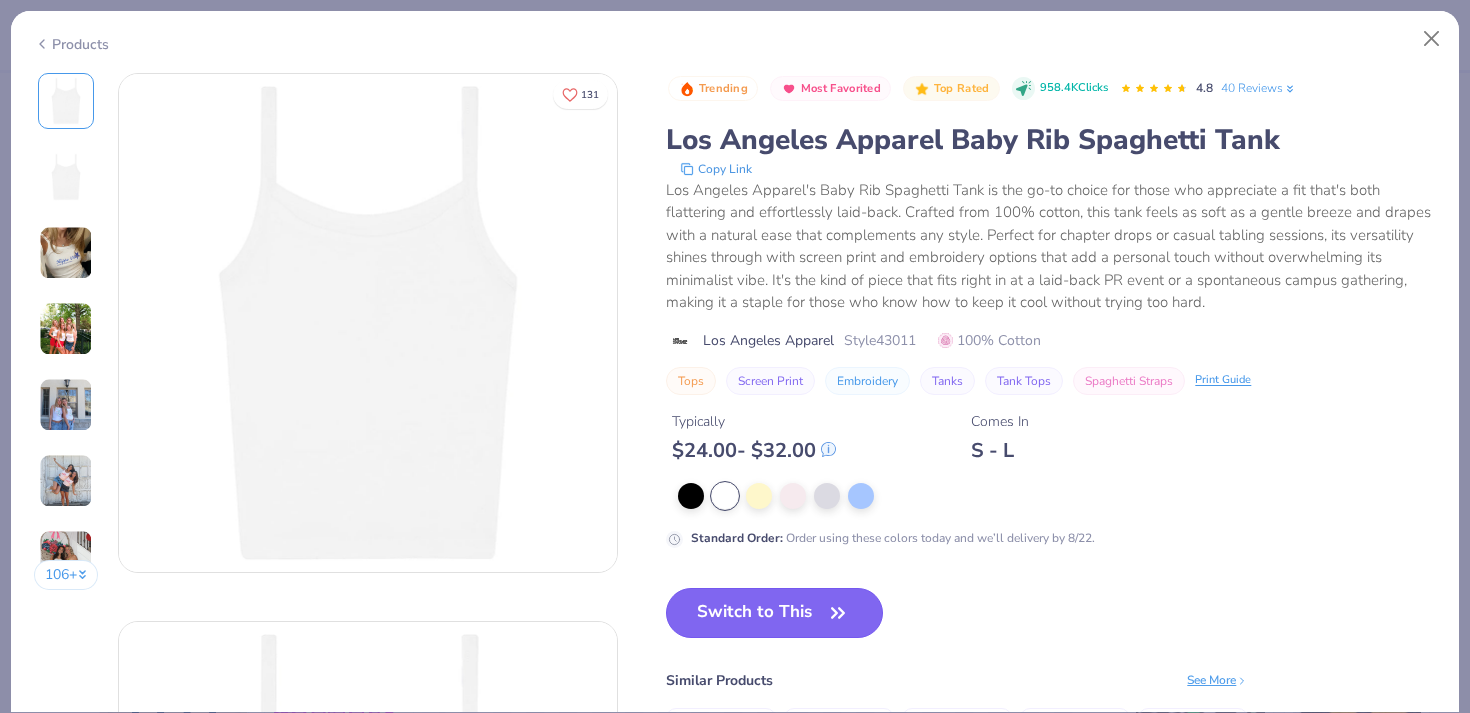 click on "Switch to This" at bounding box center (774, 613) 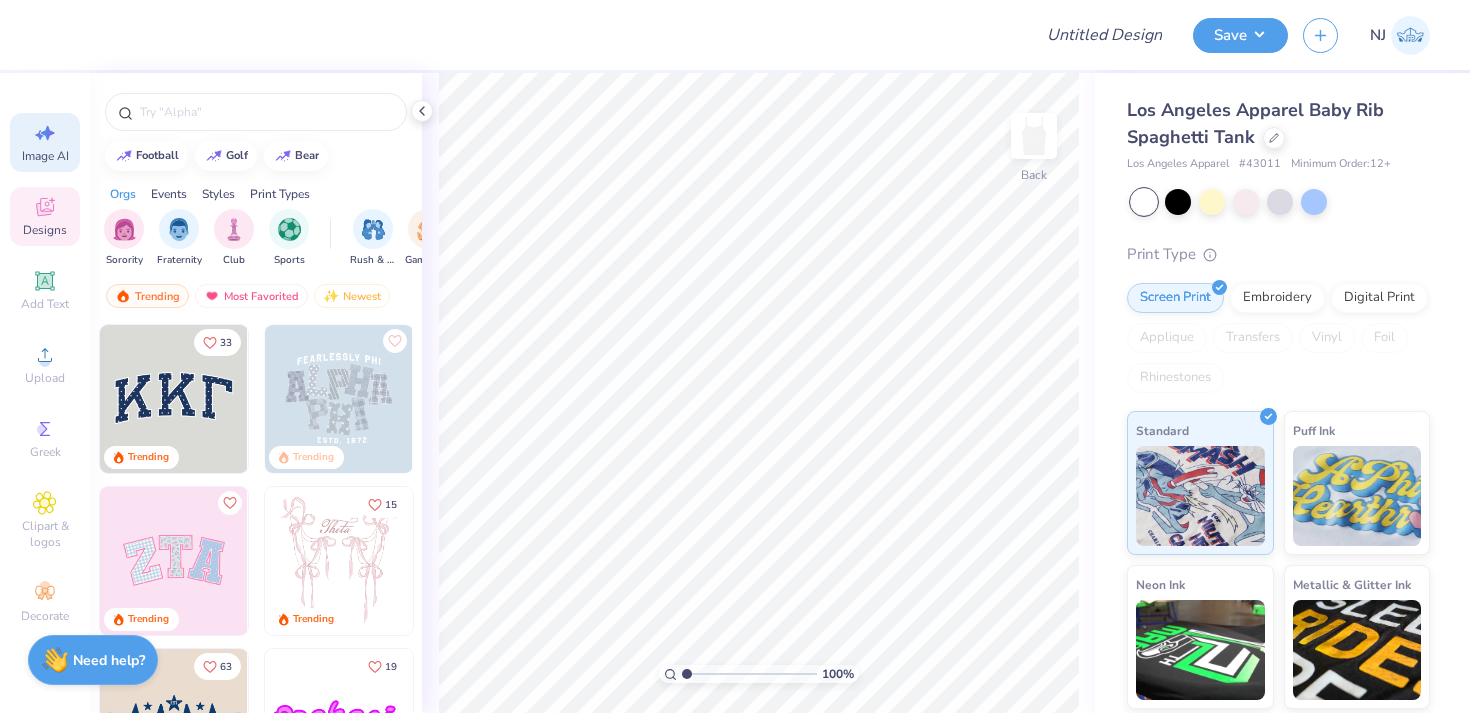 click on "Image AI" at bounding box center [45, 142] 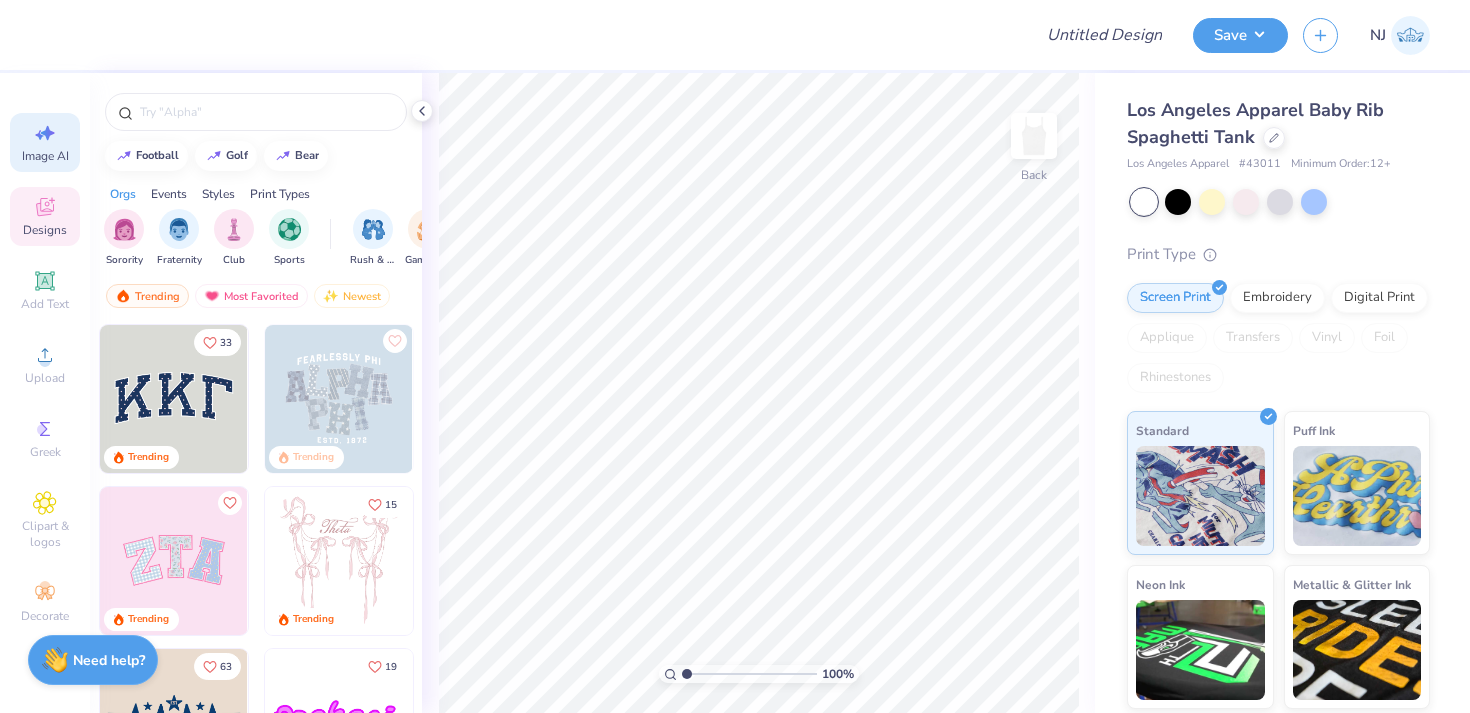select on "4" 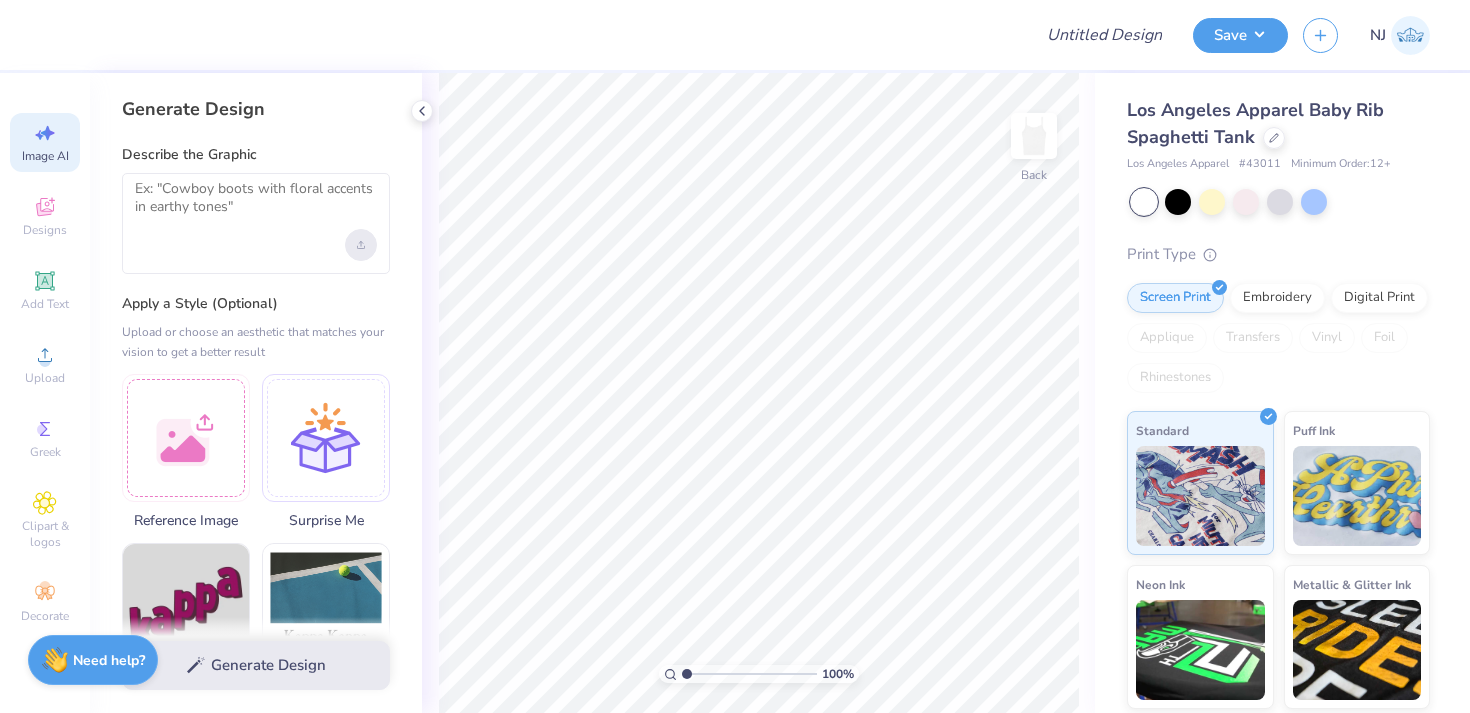 click at bounding box center [361, 245] 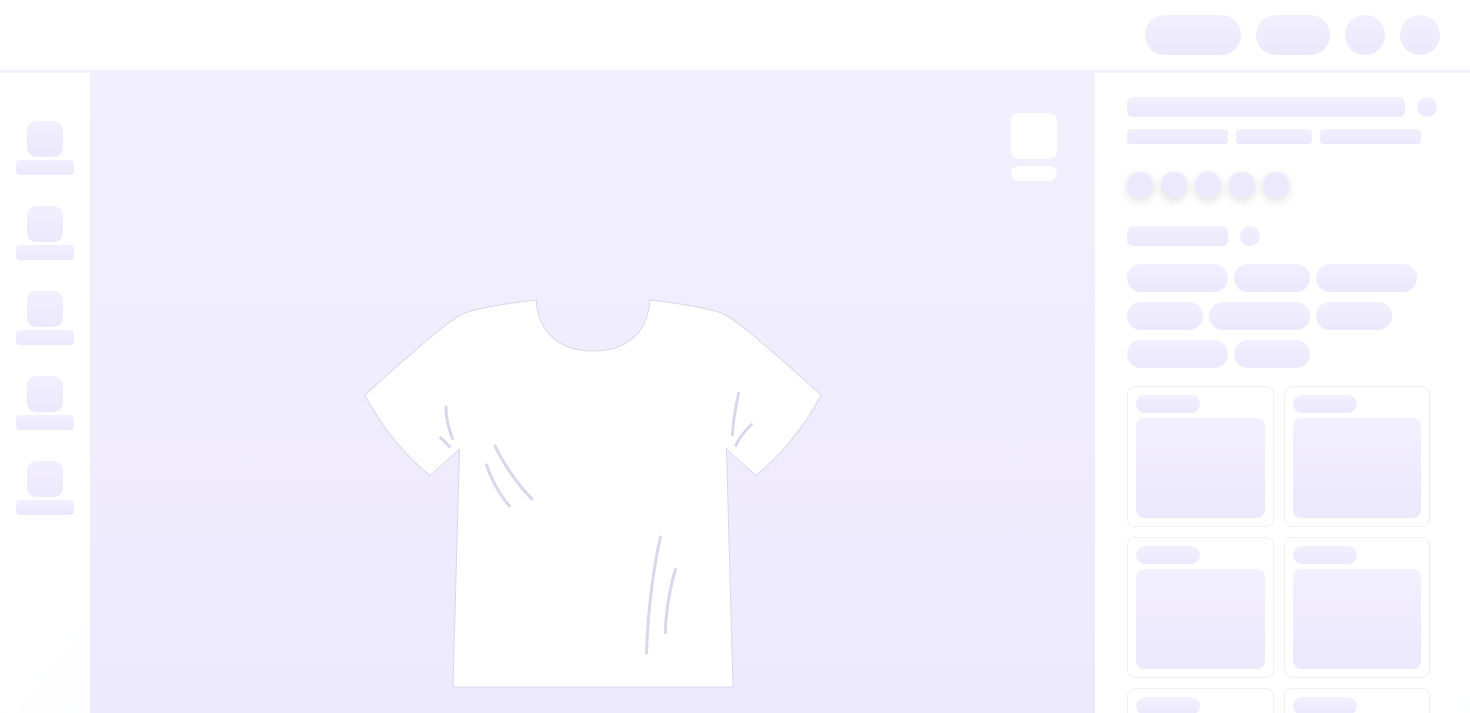 scroll, scrollTop: 0, scrollLeft: 0, axis: both 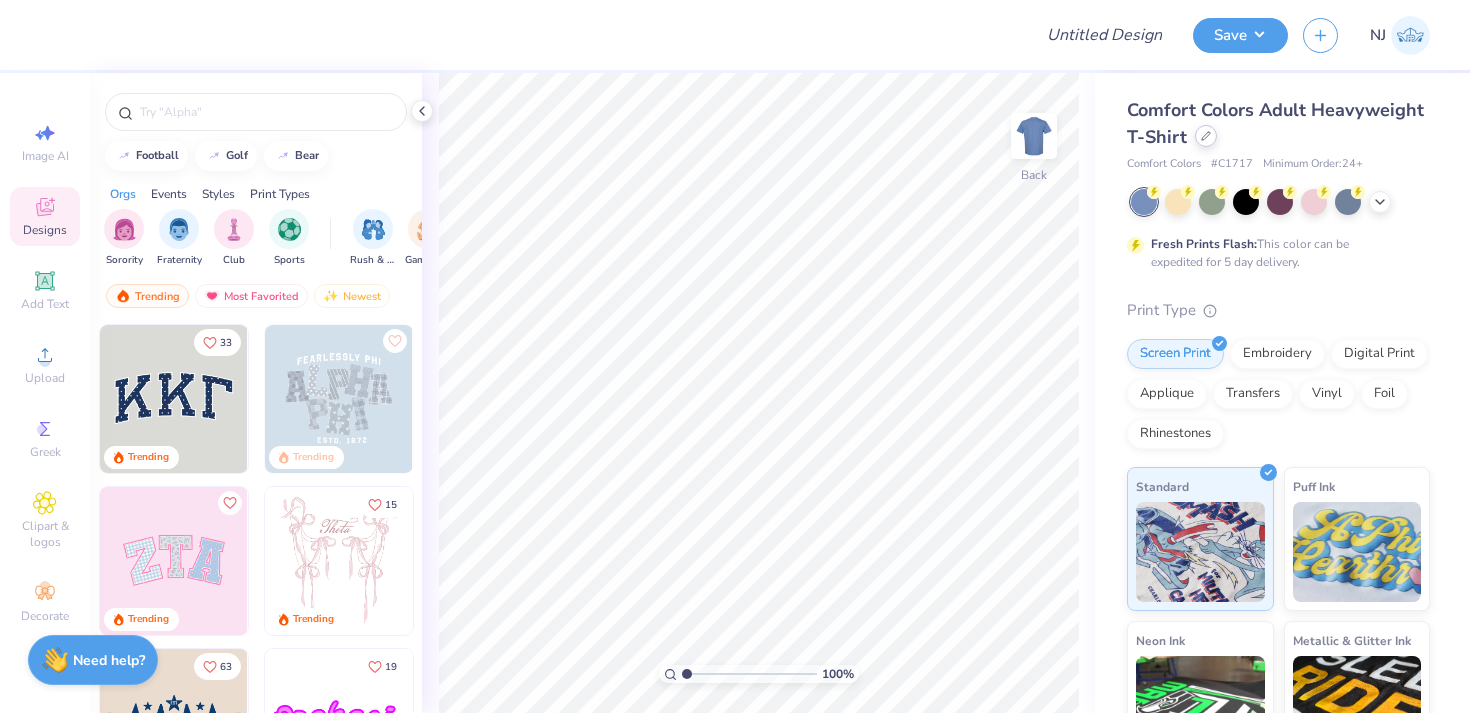 click 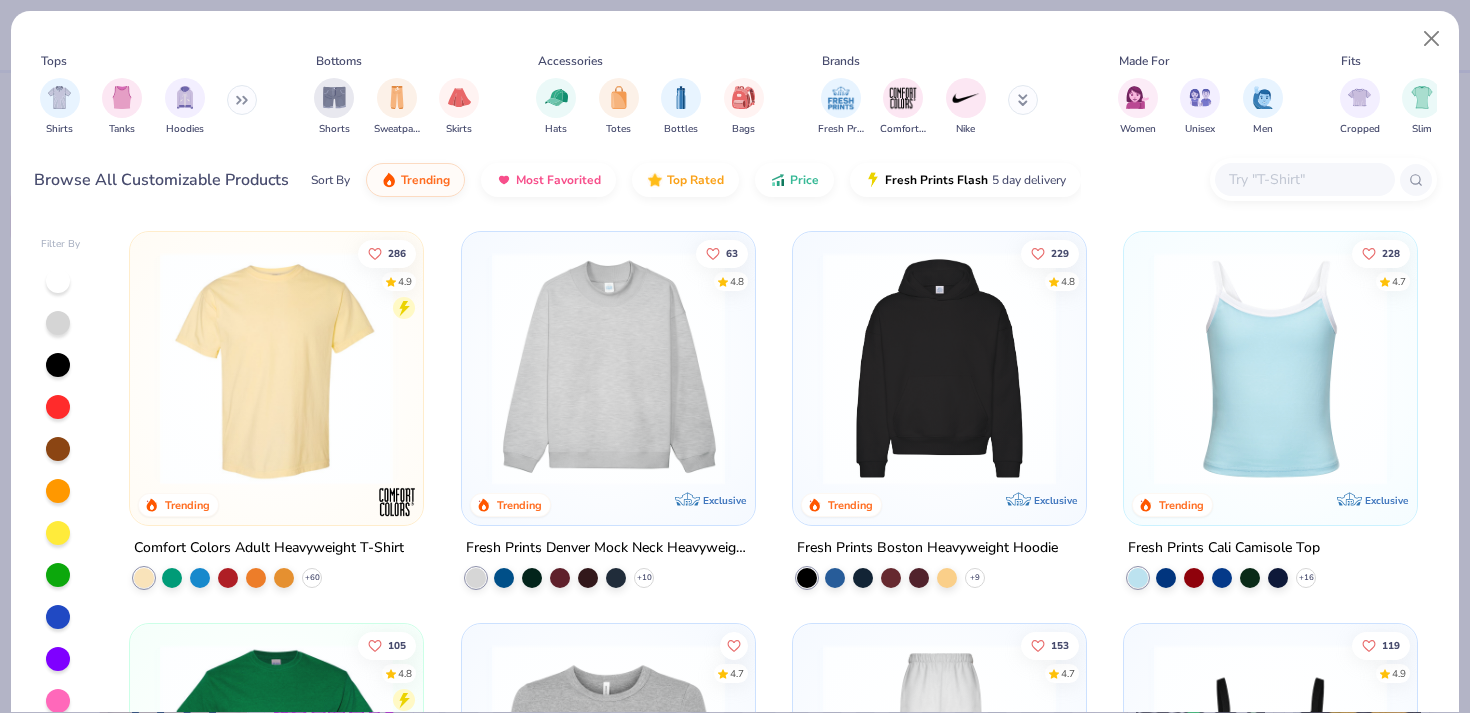 click at bounding box center (1304, 179) 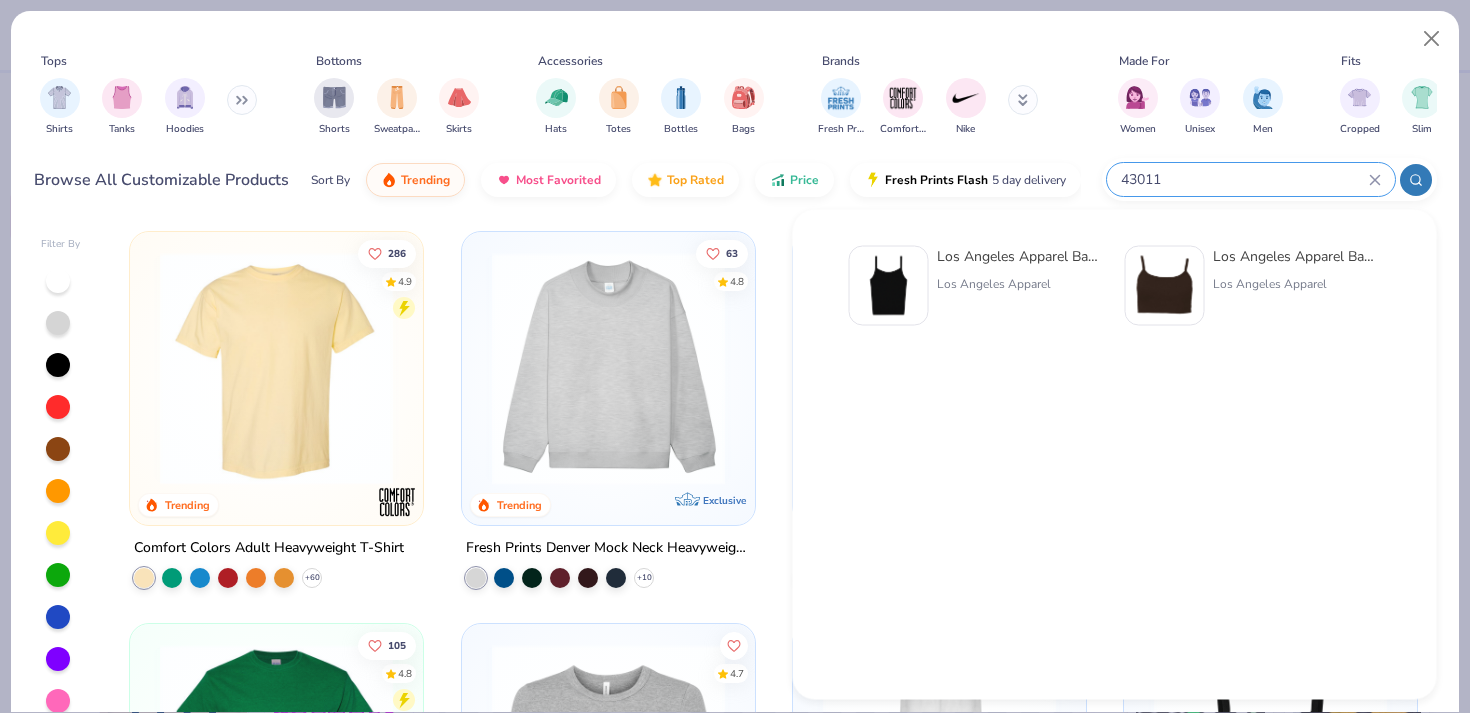 type on "43011" 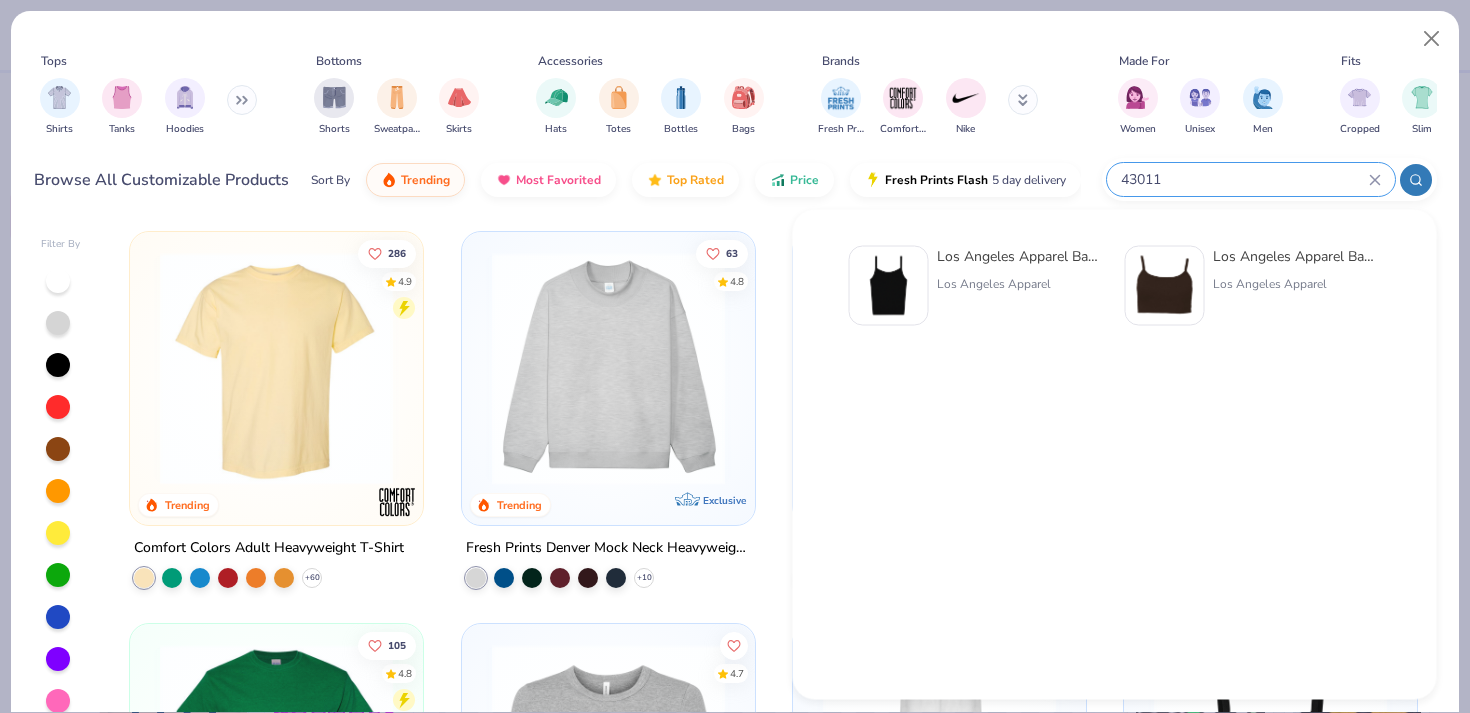 click on "Los Angeles Apparel" at bounding box center [1021, 284] 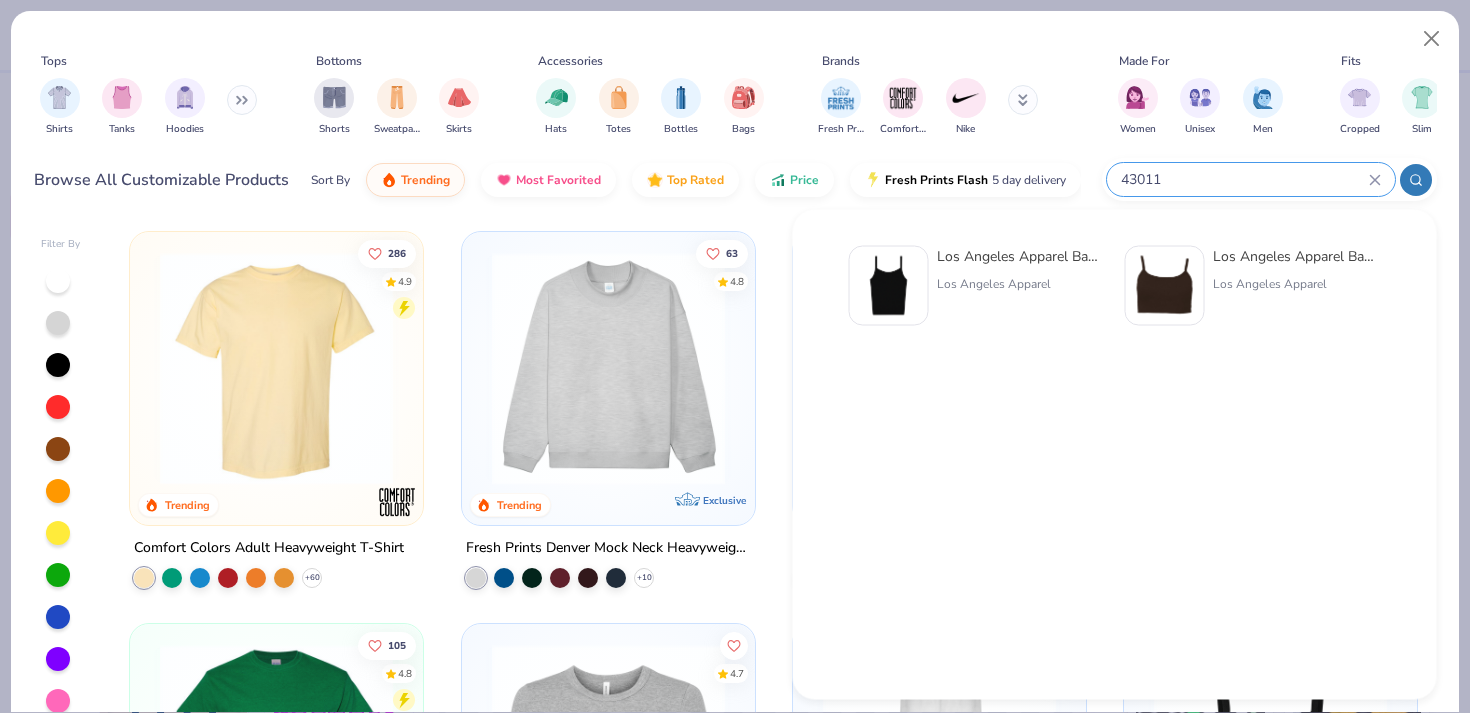 type 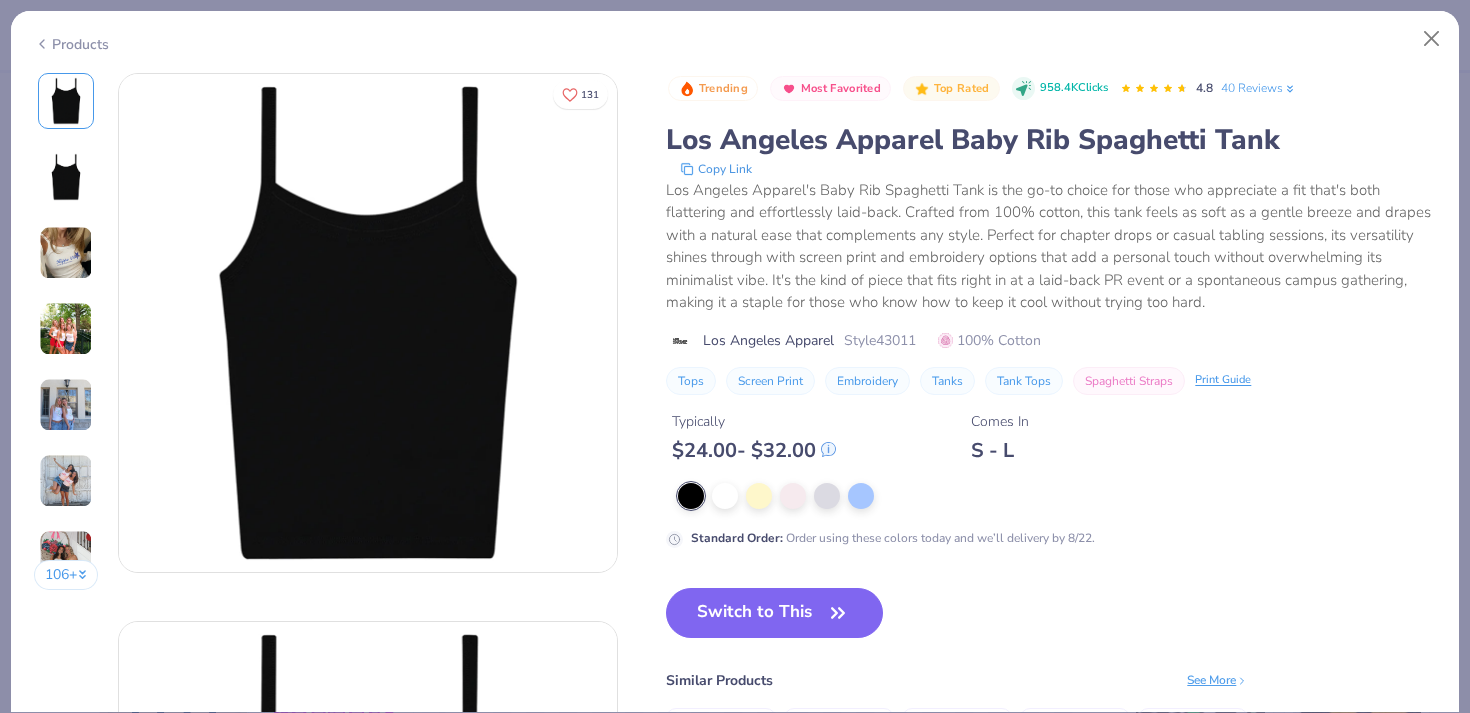 click on "Standard Order : Order using these colors today and we’ll delivery by 8/22." at bounding box center [1051, 515] 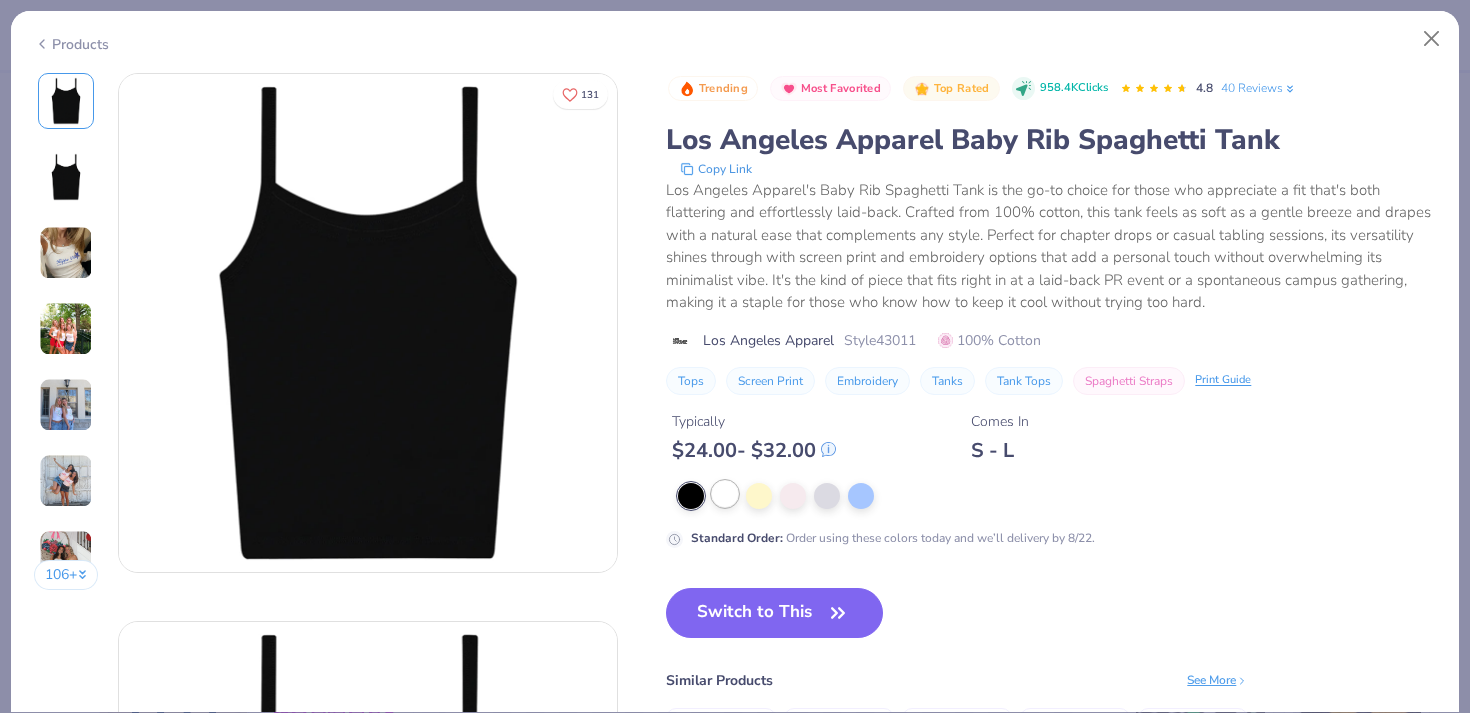click at bounding box center (725, 494) 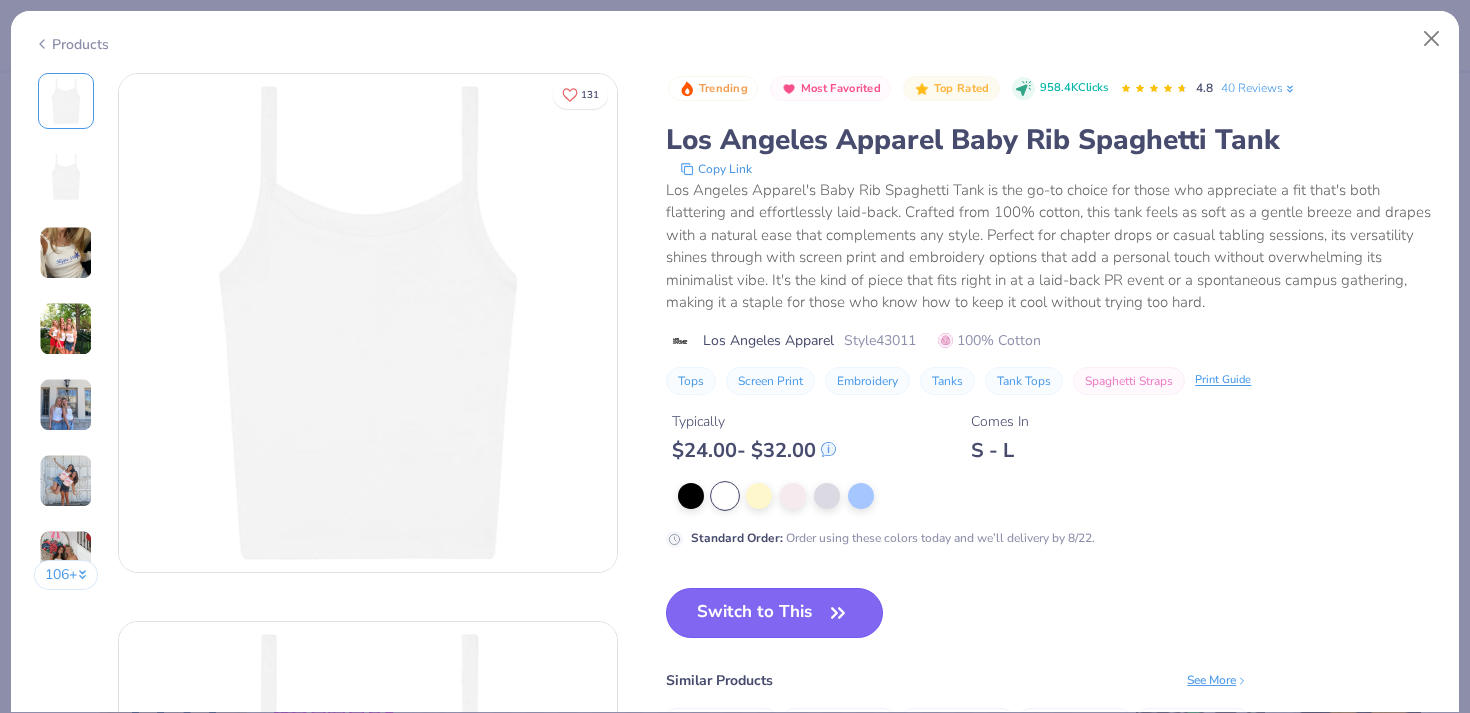 click on "Switch to This" at bounding box center (774, 613) 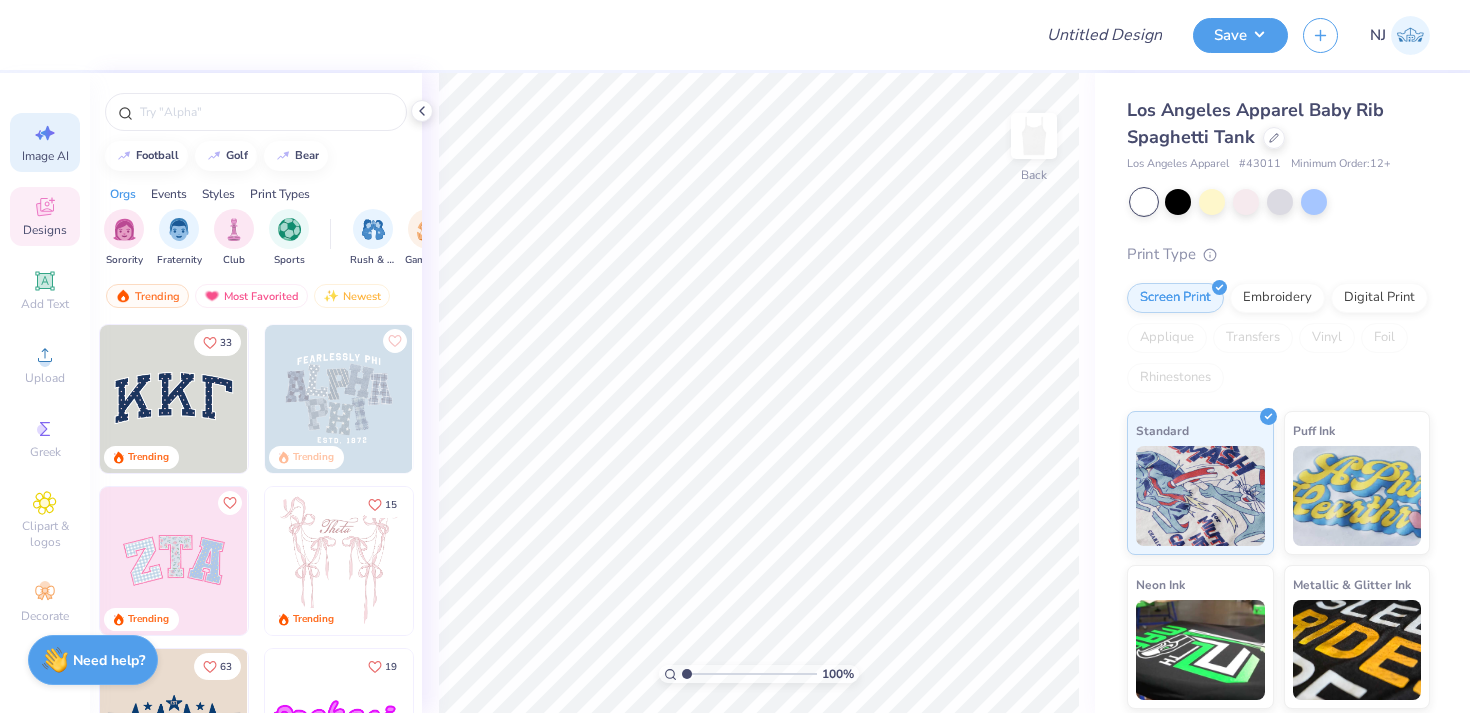 click on "Image AI" at bounding box center [45, 142] 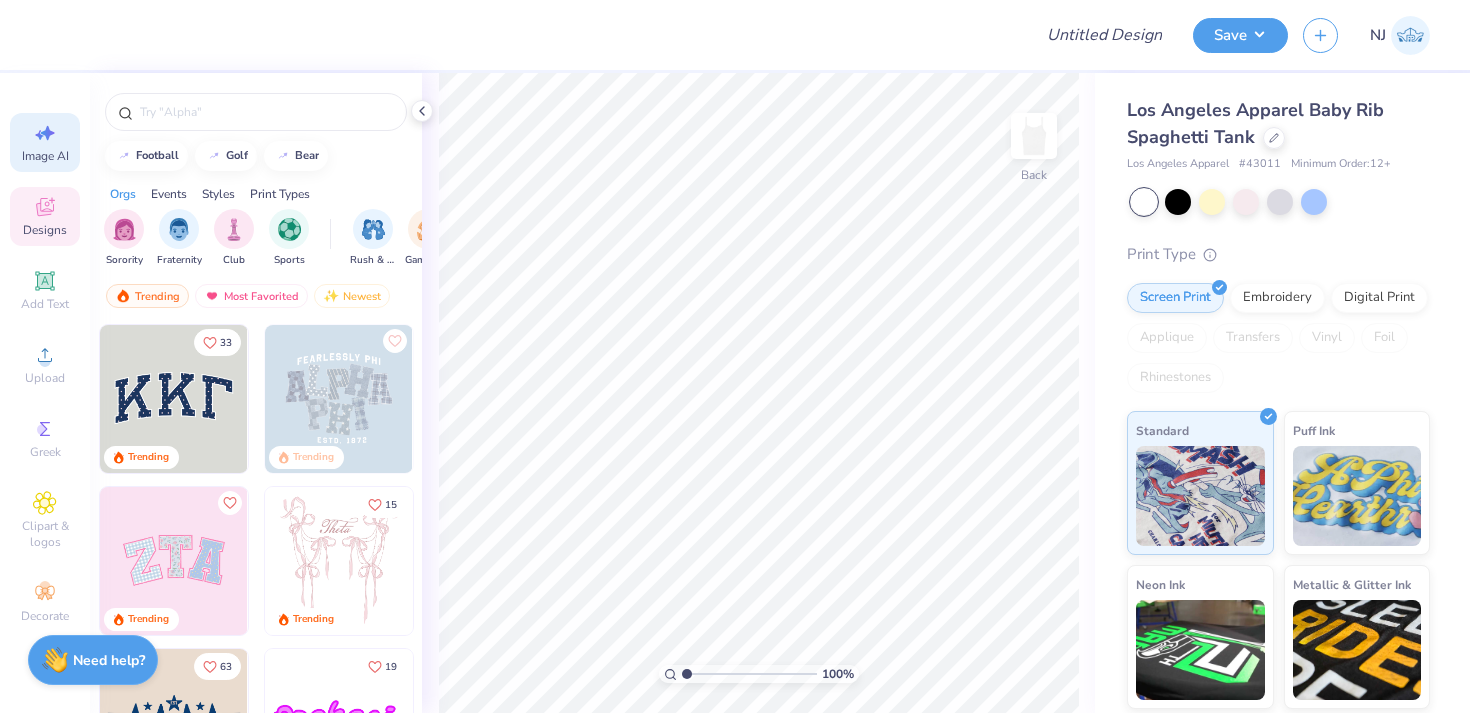 select on "4" 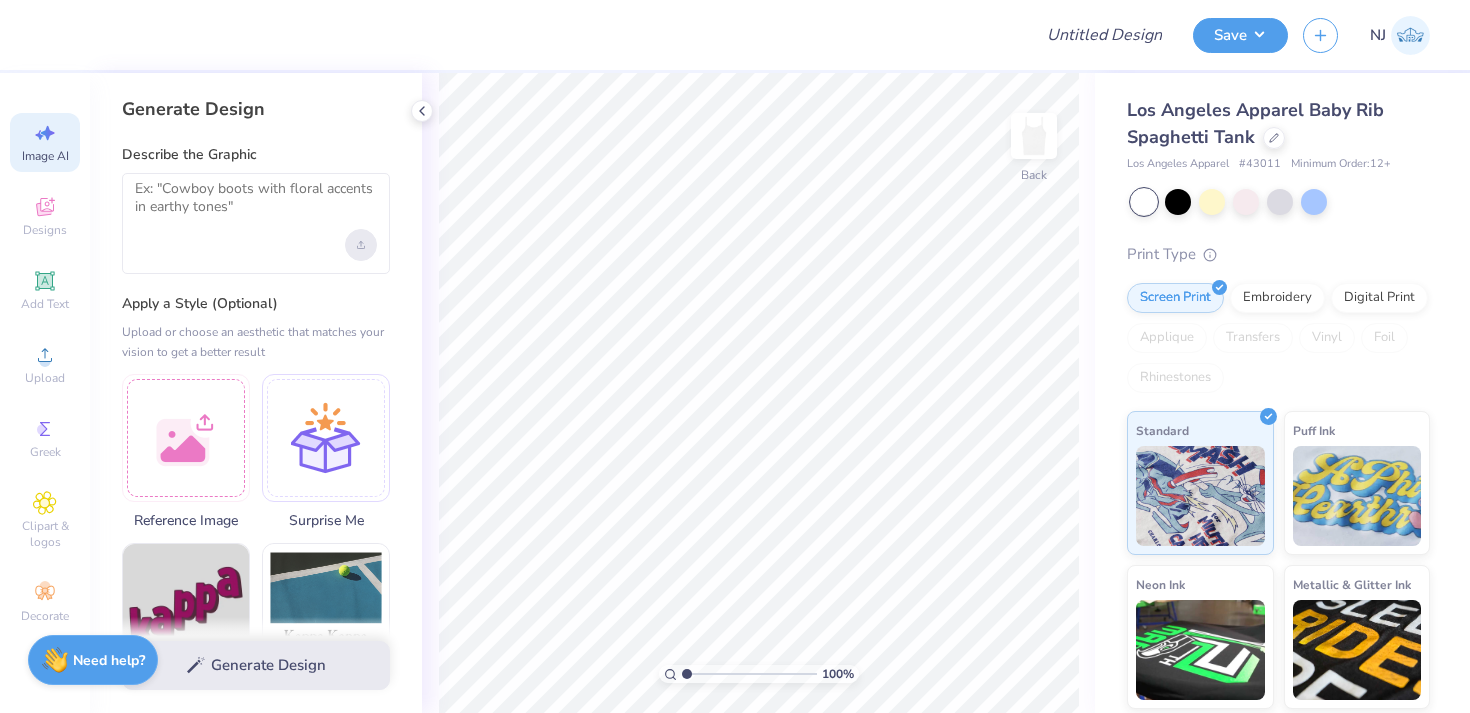 click at bounding box center [361, 245] 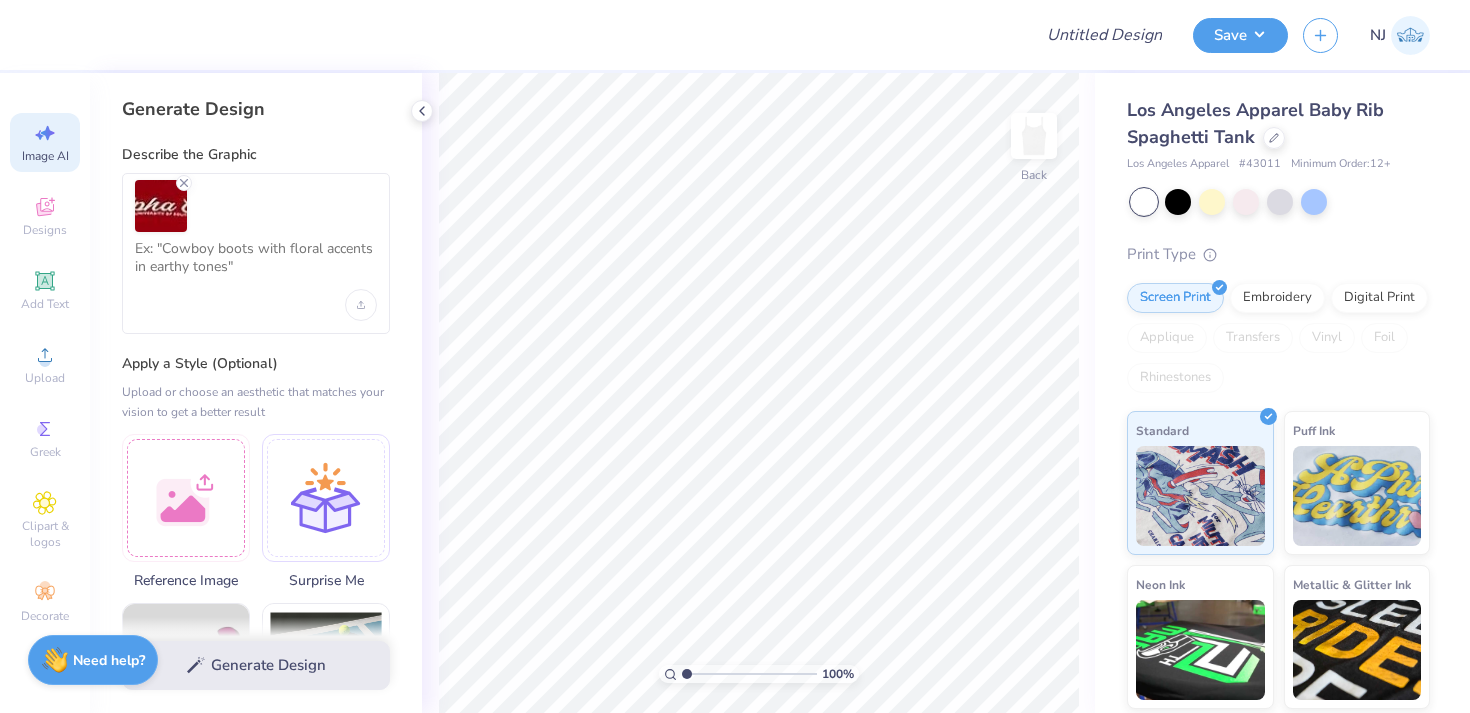 click at bounding box center (256, 206) 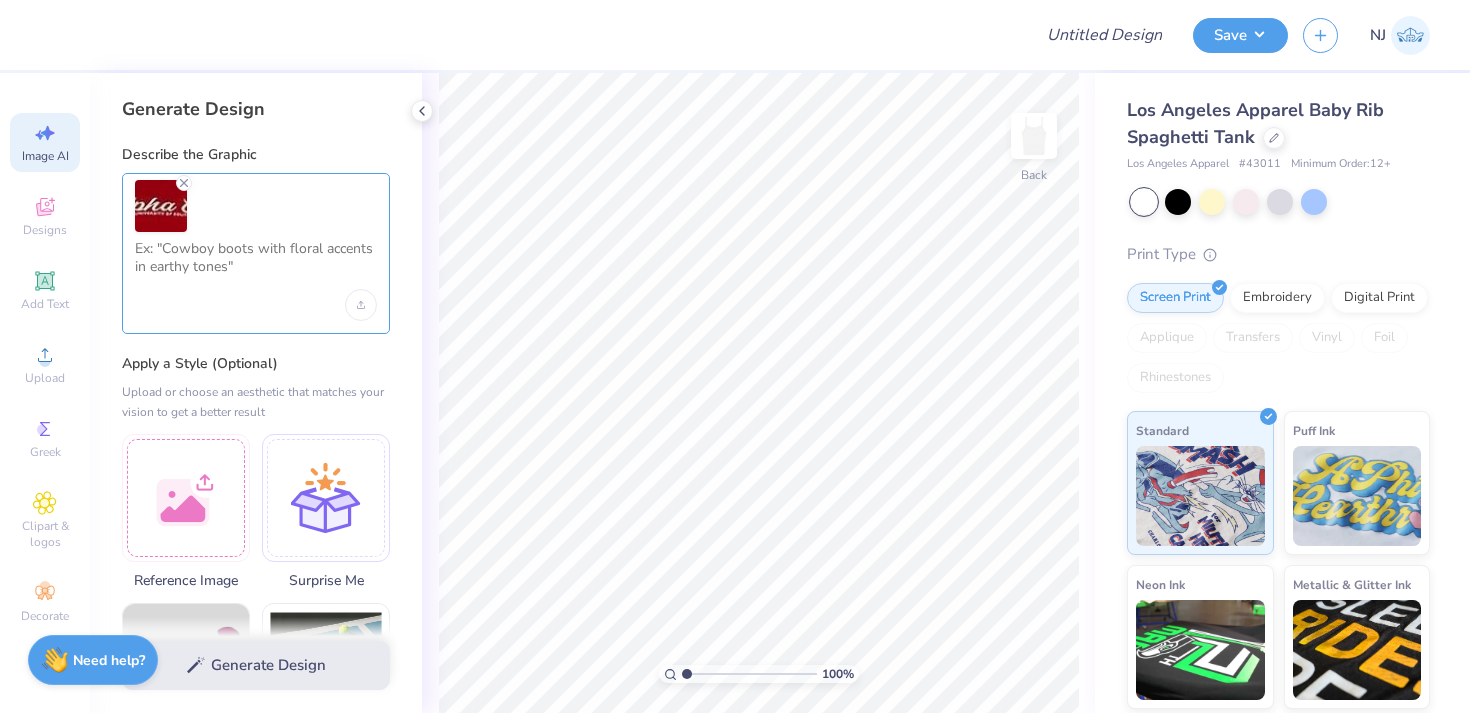 click at bounding box center (256, 265) 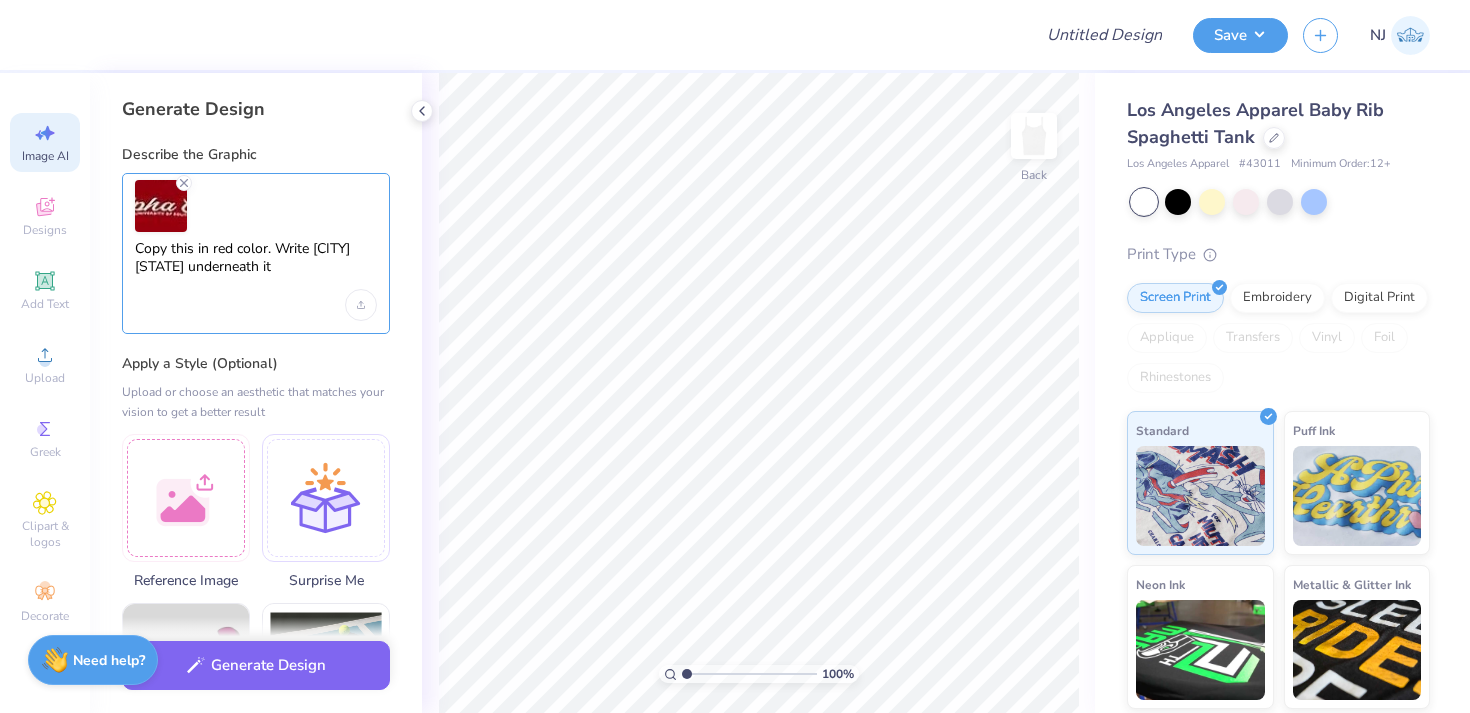 type on "Copy this in red color. Write [CITY] [STATE] underneath it" 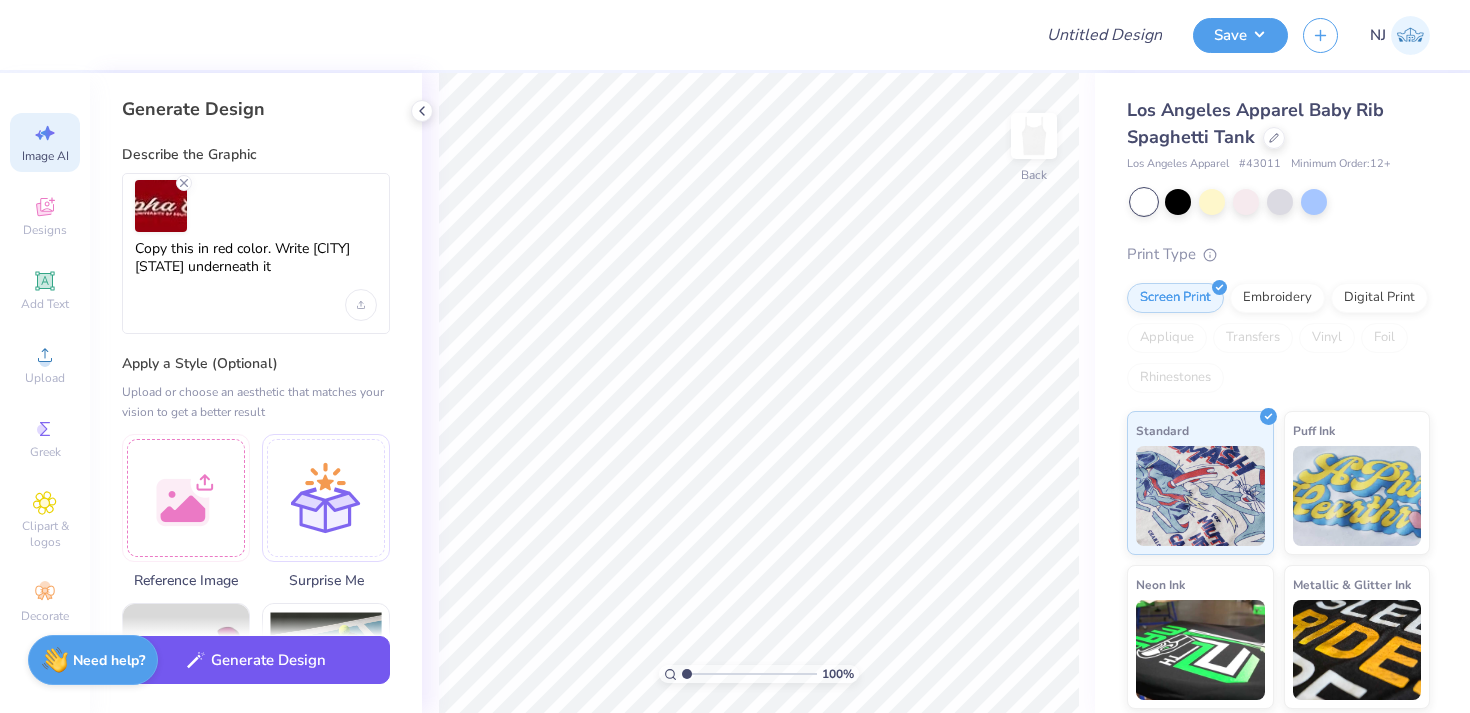 click on "Generate Design" at bounding box center [256, 660] 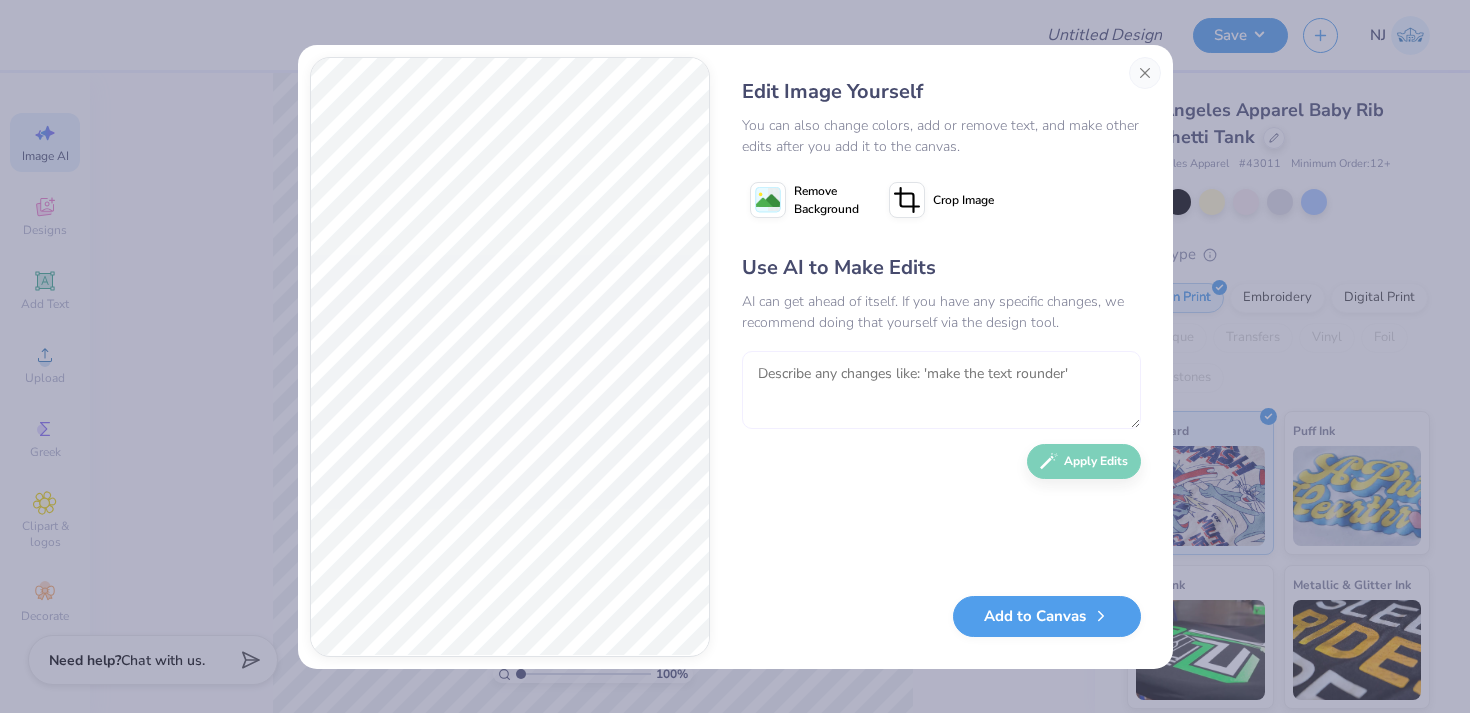 click at bounding box center [941, 390] 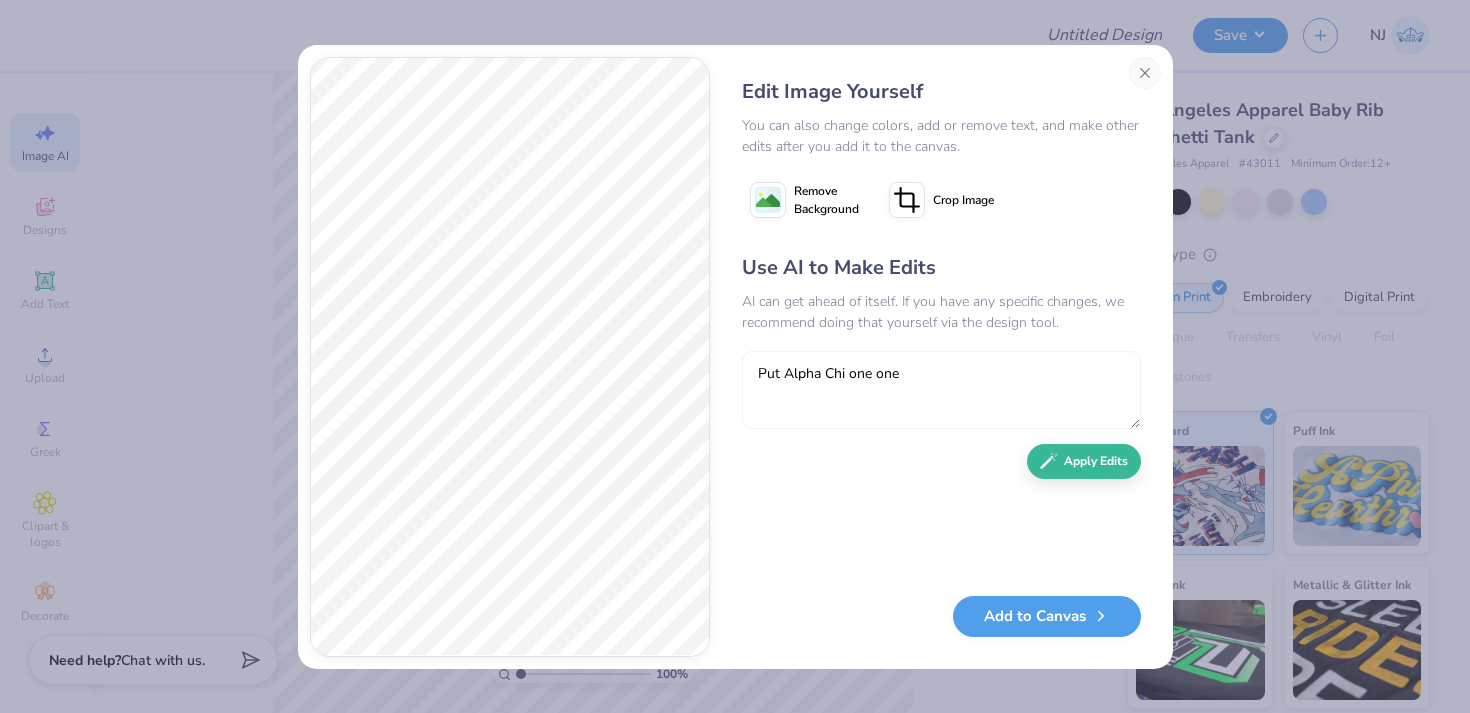 type on "Put Alpha Chi one one" 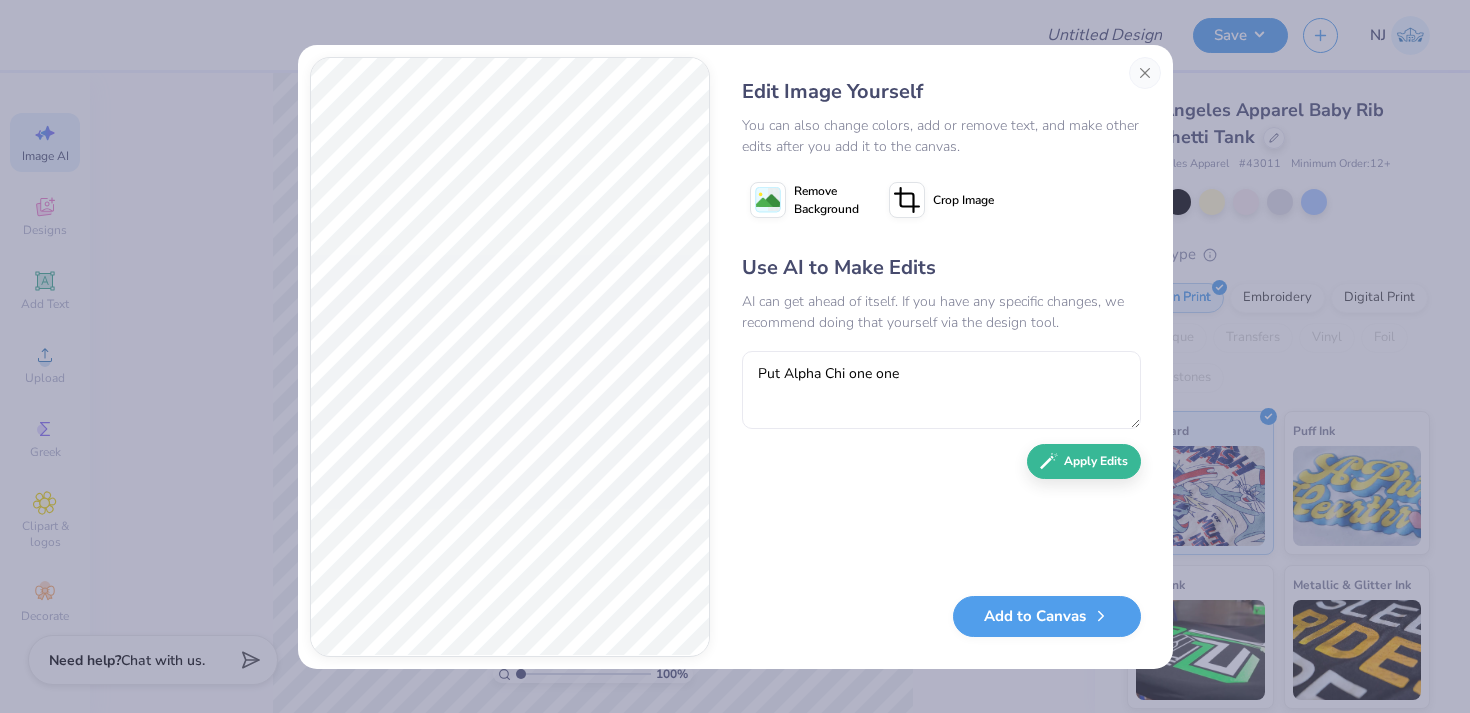 click on "Use AI to Make Edits AI can get ahead of itself. If you have any specific changes, we recommend doing that yourself via the design tool. Put Alpha Chi one one Apply Edits" at bounding box center (941, 415) 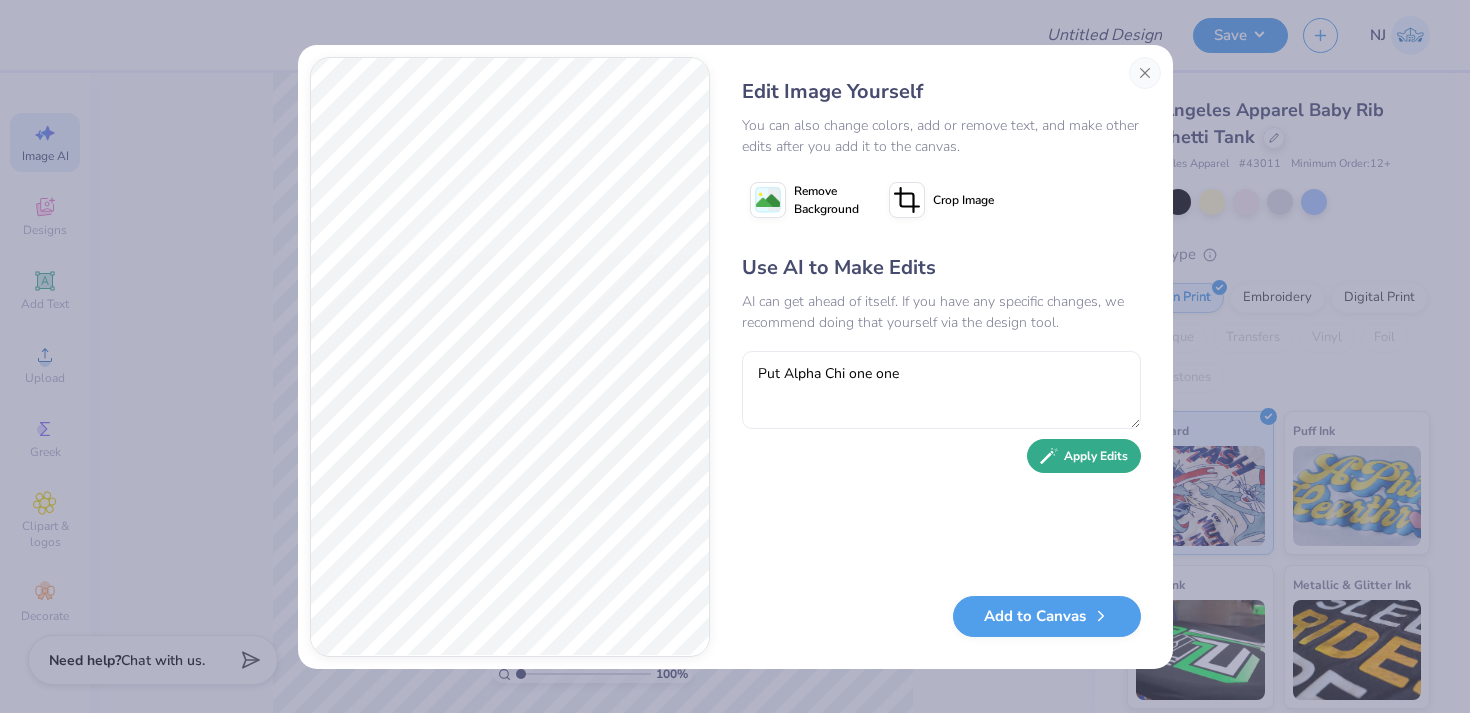 click on "Apply Edits" at bounding box center (1084, 456) 